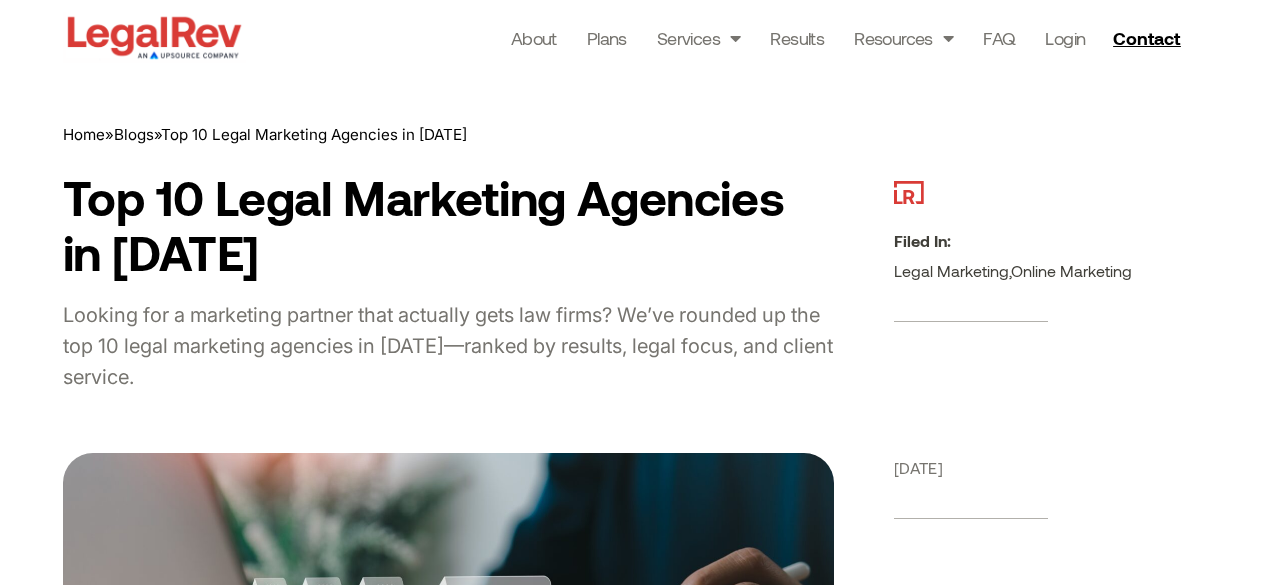 scroll, scrollTop: 0, scrollLeft: 0, axis: both 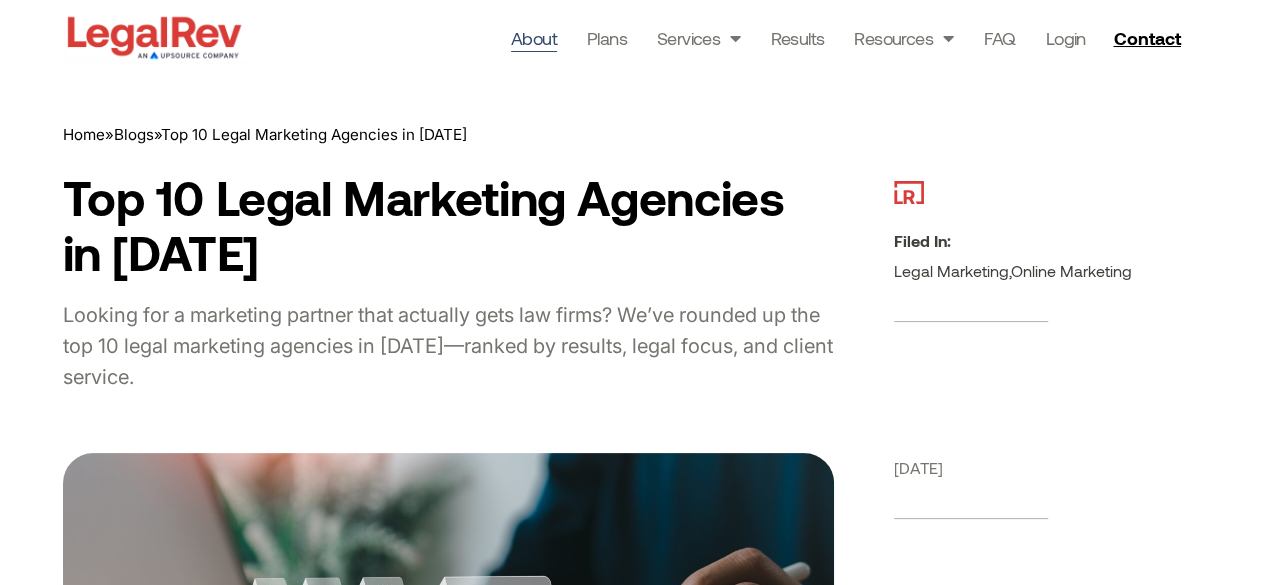 click on "About" 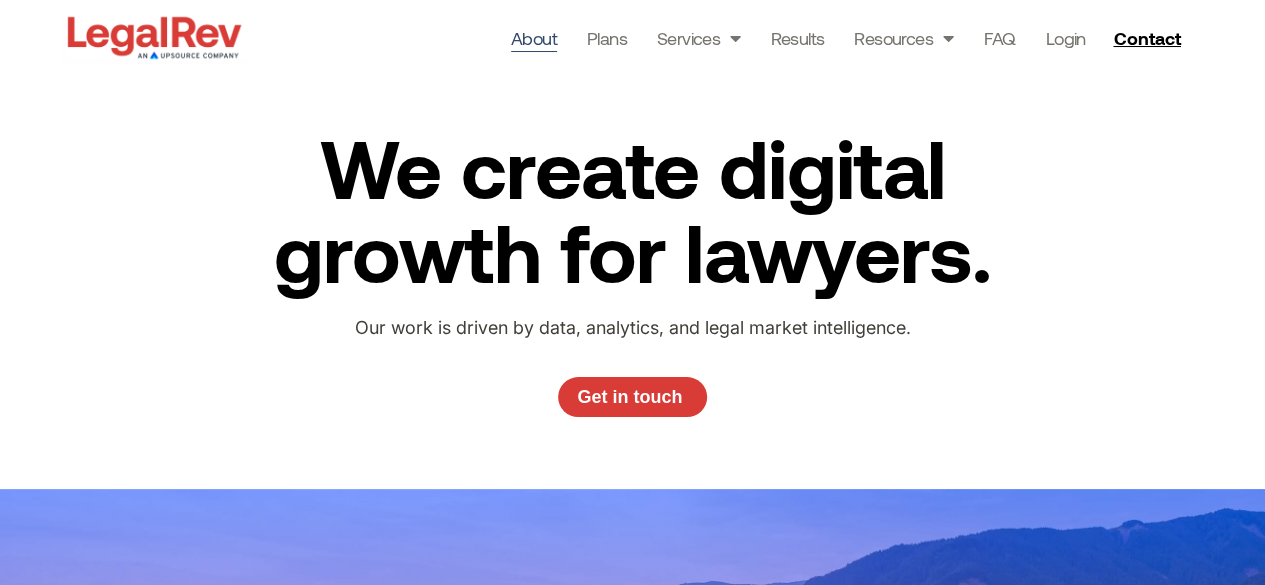 scroll, scrollTop: 0, scrollLeft: 0, axis: both 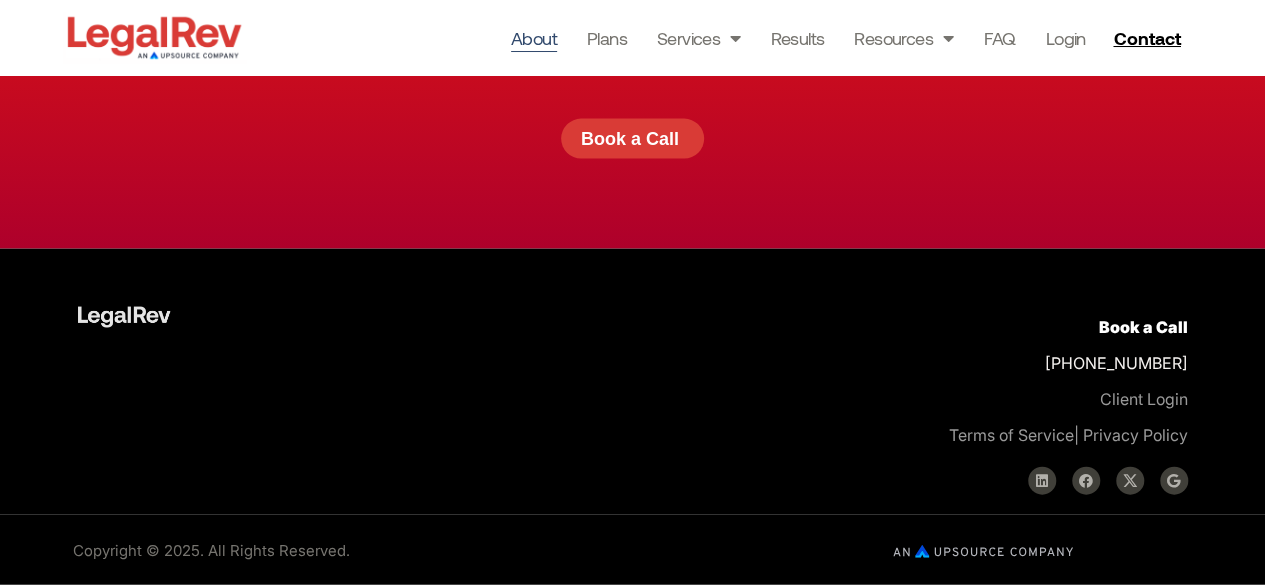 click on "About" 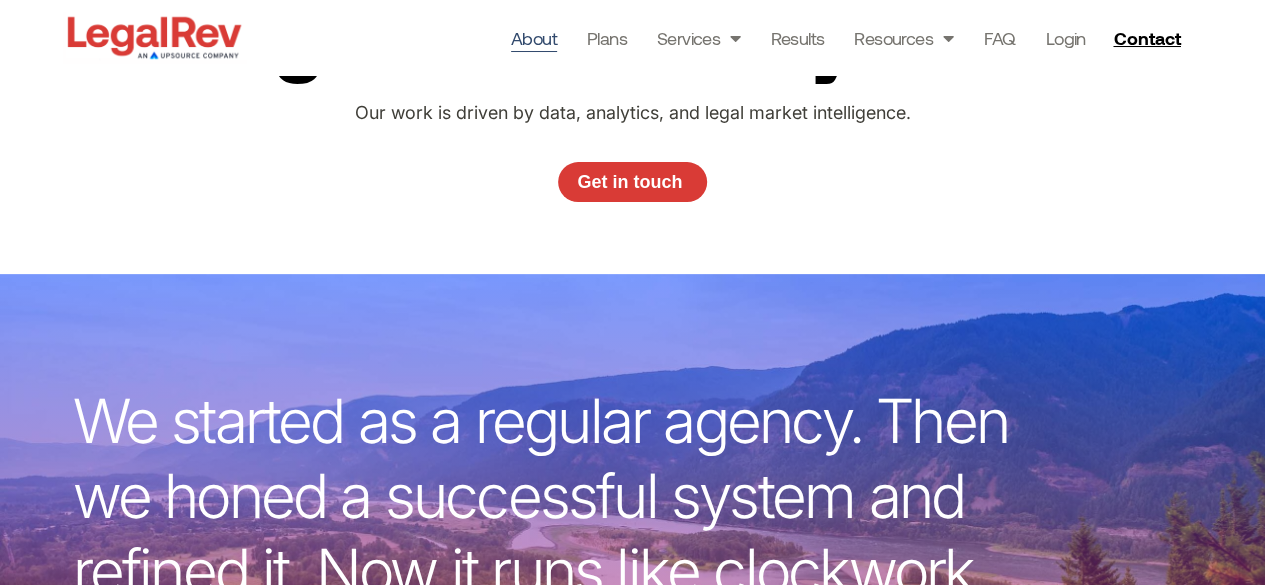 scroll, scrollTop: 0, scrollLeft: 0, axis: both 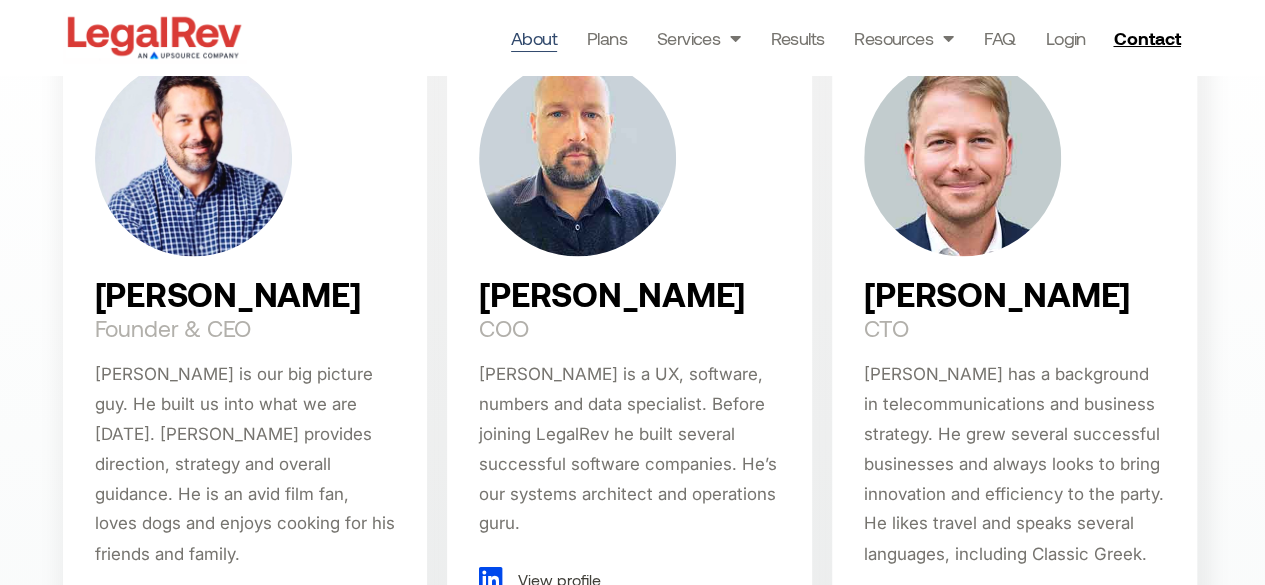 click on "Darin Fenn" at bounding box center (228, 294) 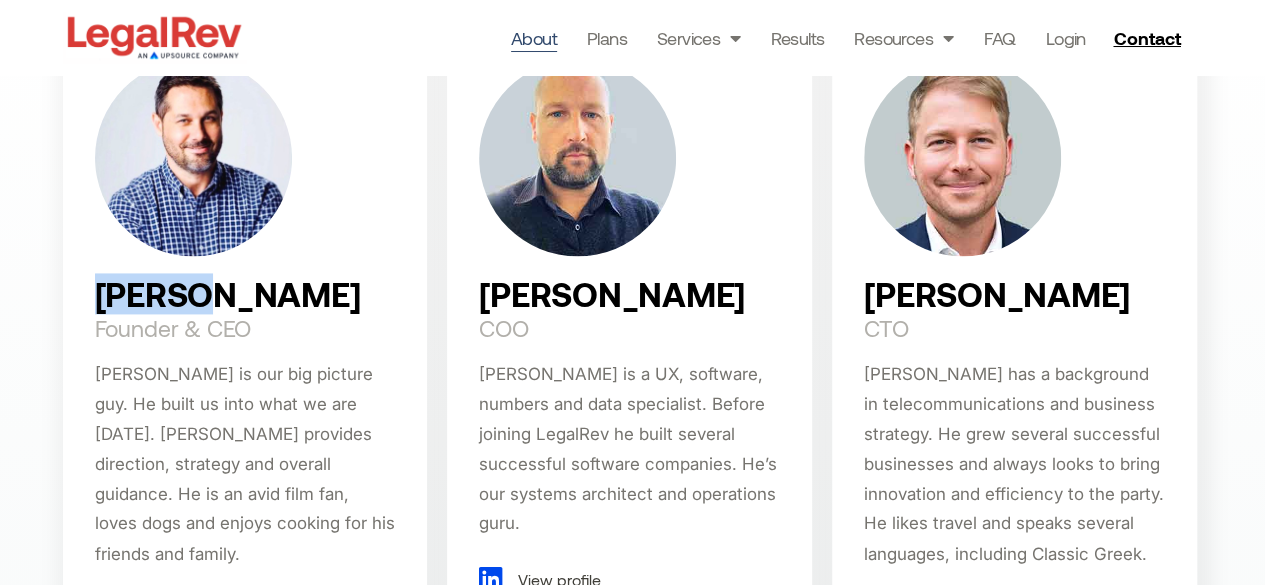 click on "Darin Fenn" at bounding box center [228, 294] 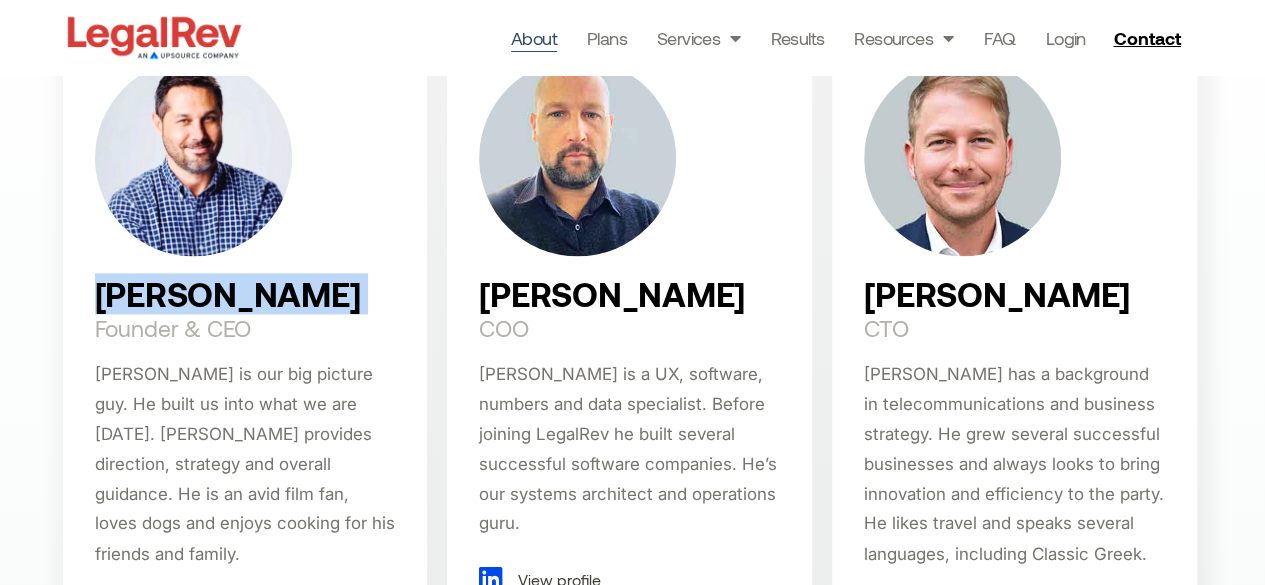 click on "Darin Fenn" at bounding box center (228, 294) 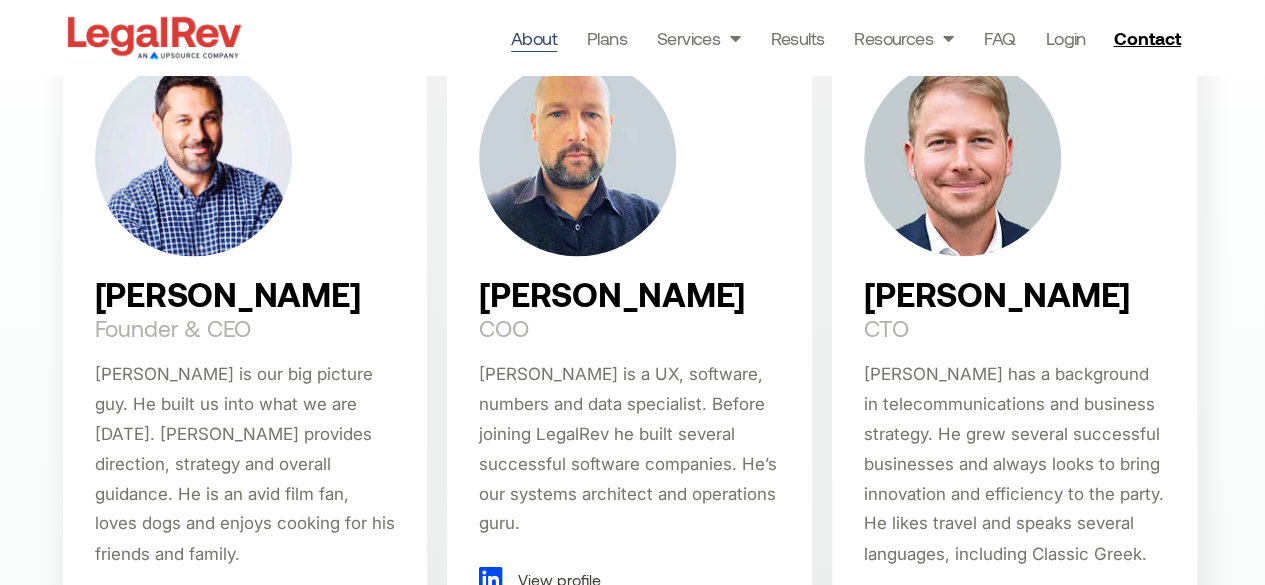 click on "COO" at bounding box center (503, 328) 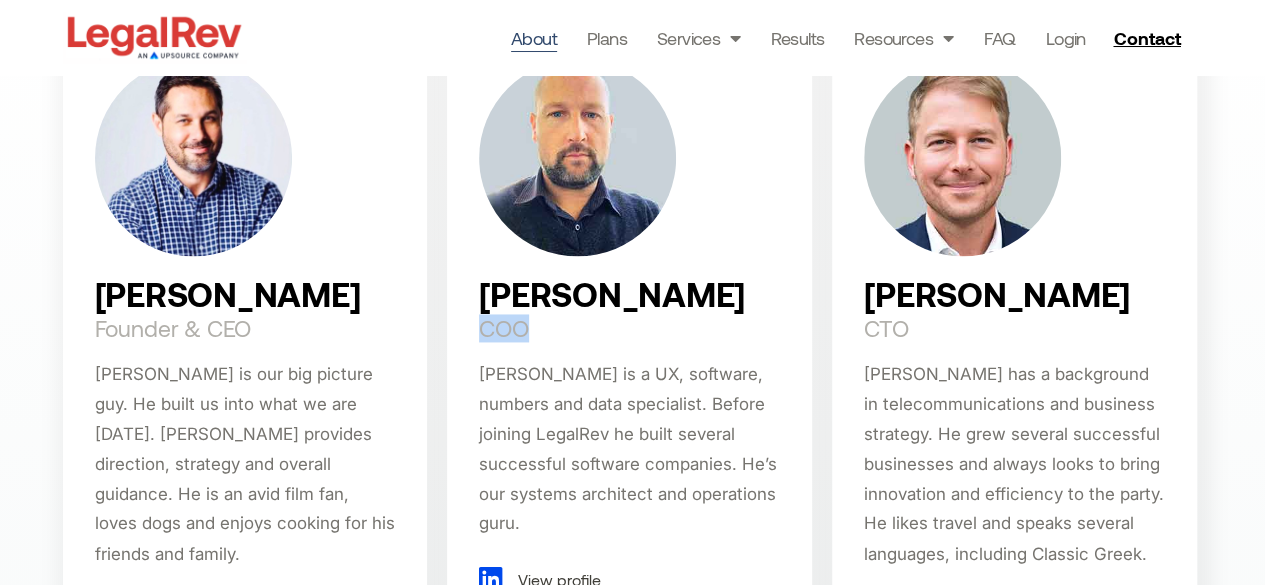 click on "COO" at bounding box center (503, 328) 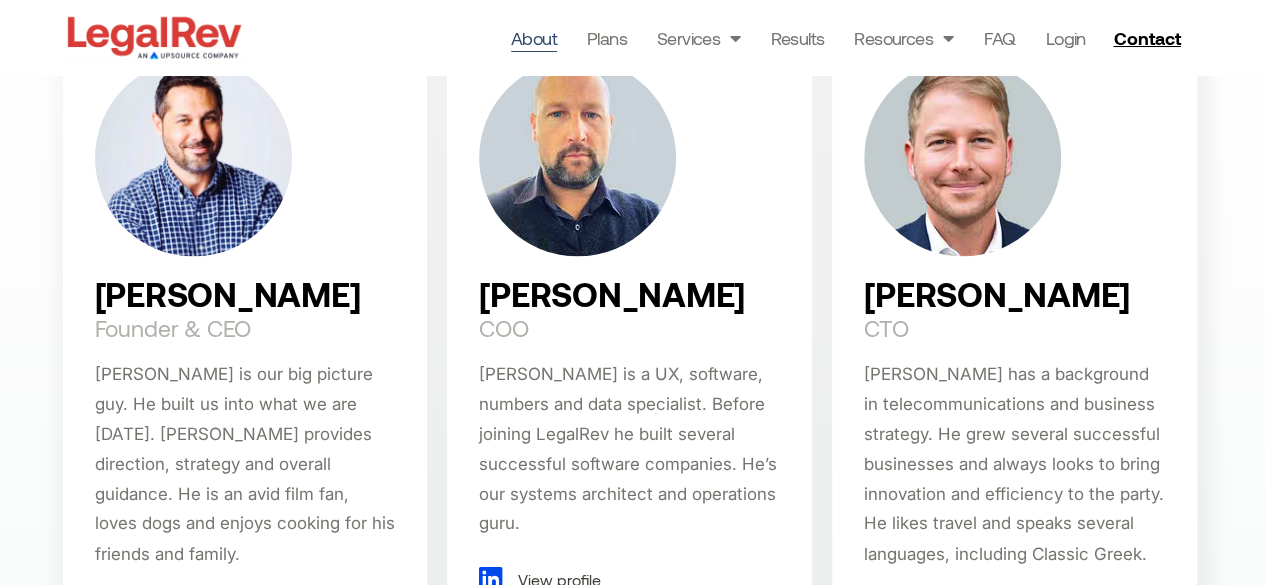 click on "Robin Fenn" at bounding box center (612, 294) 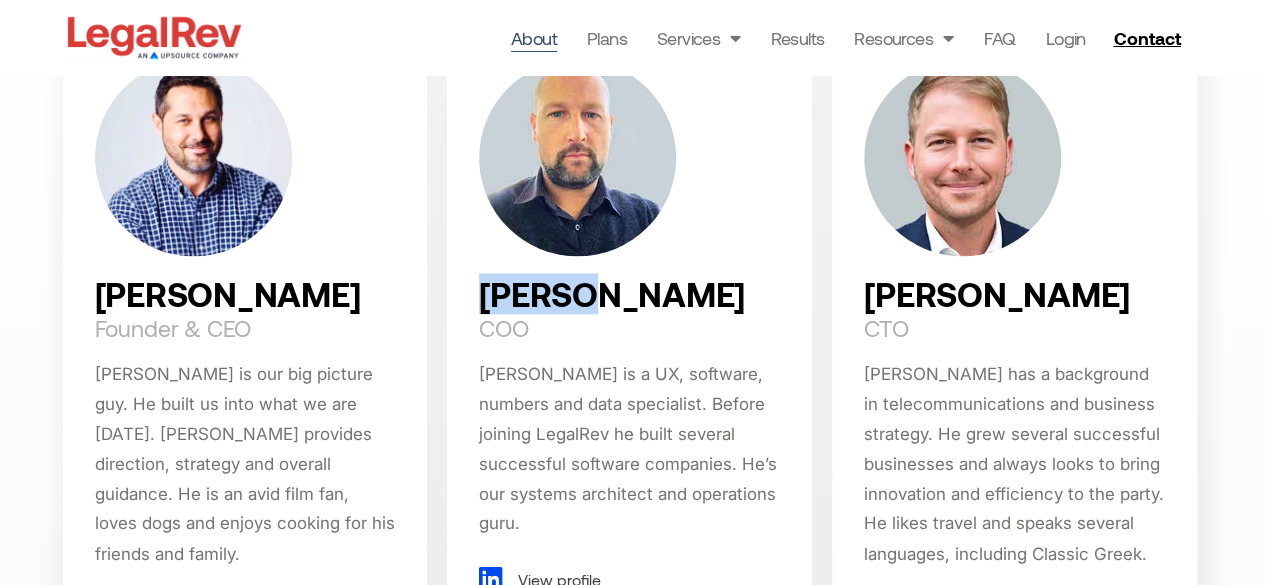 click on "Robin Fenn" at bounding box center [612, 294] 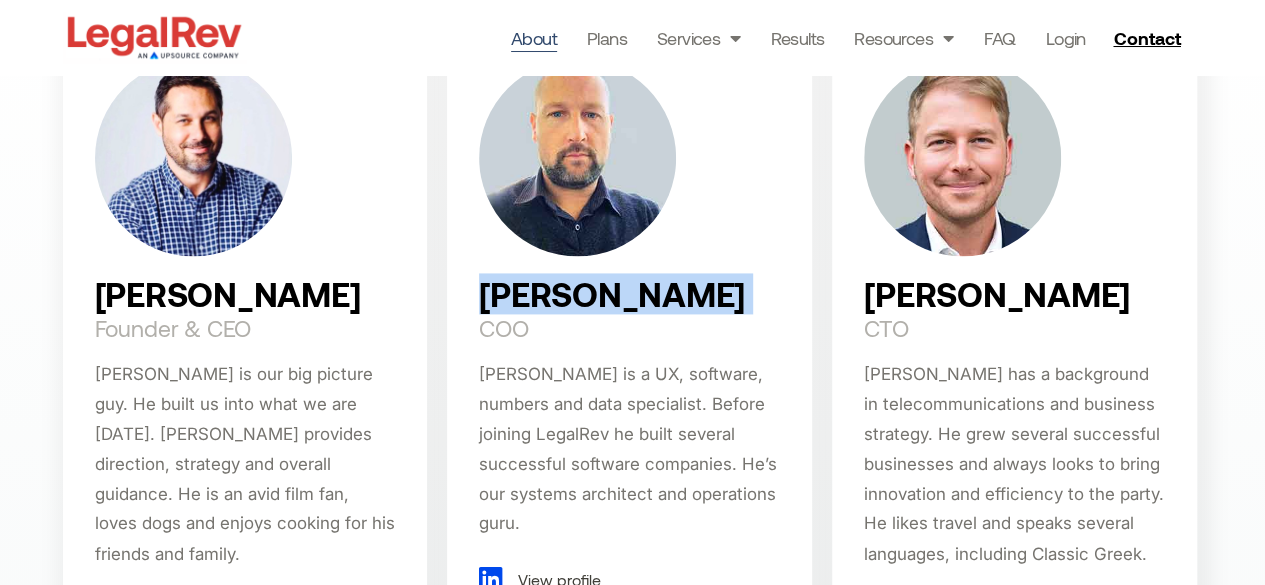 click on "Robin Fenn" at bounding box center [612, 294] 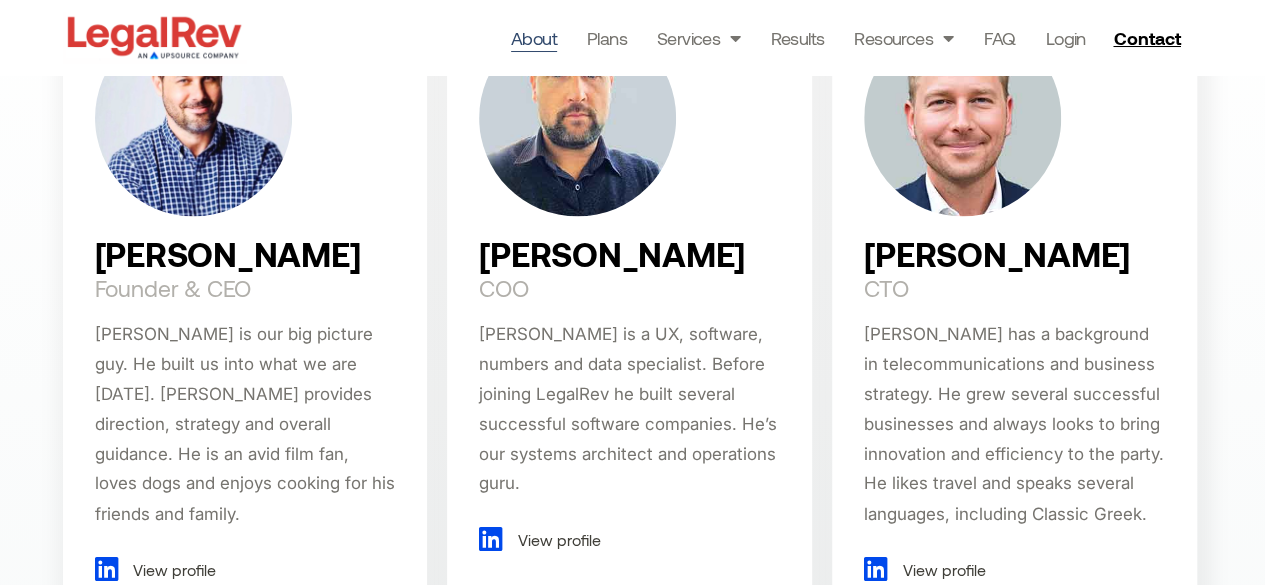 click on "Chris Bardos" at bounding box center [997, 254] 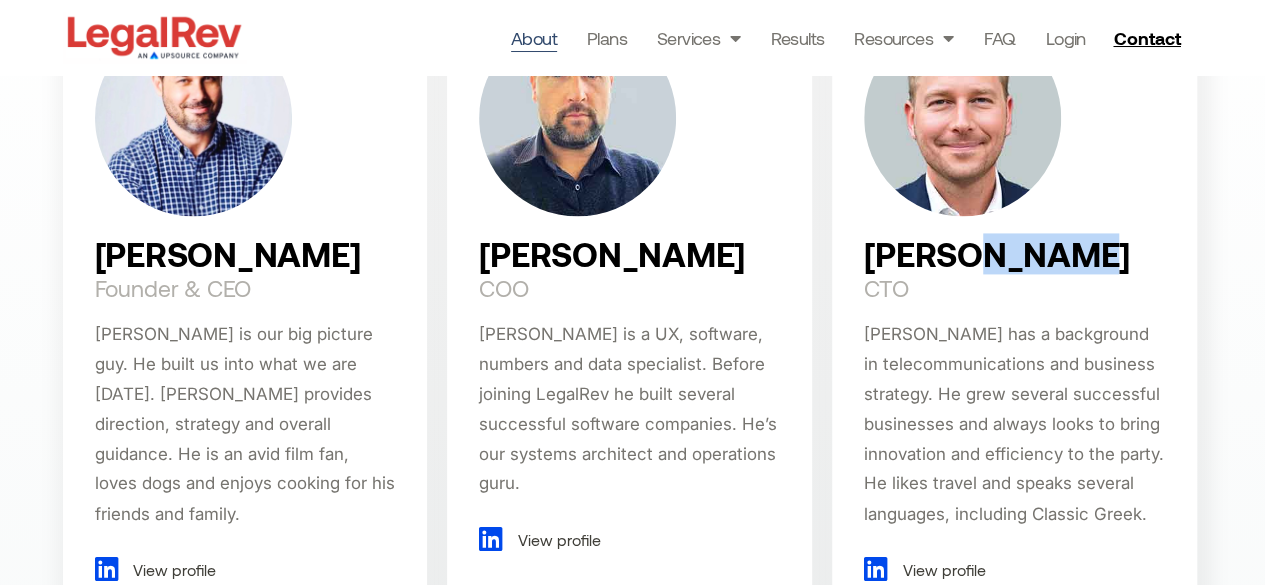 click on "Chris Bardos" at bounding box center (997, 254) 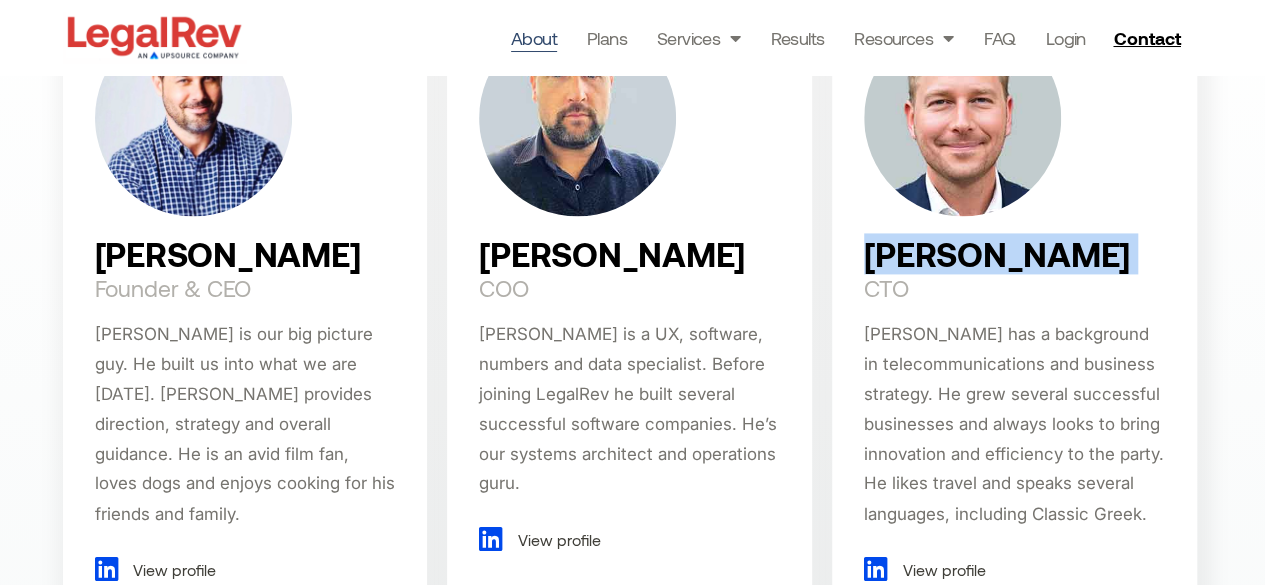 click on "Chris Bardos" at bounding box center (997, 254) 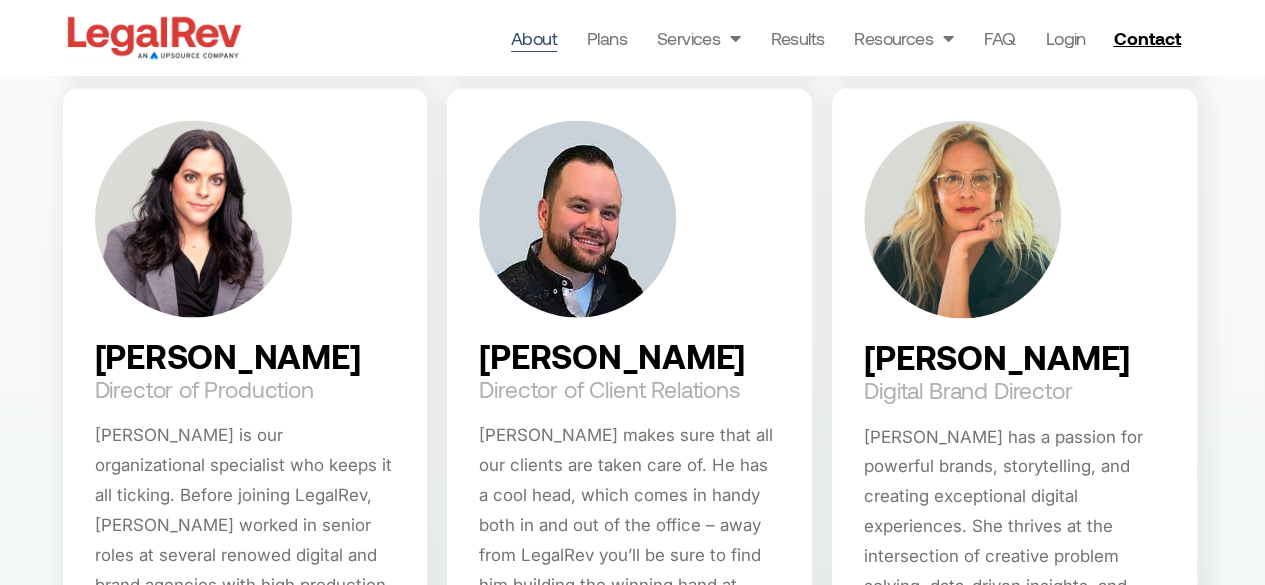 scroll, scrollTop: 1960, scrollLeft: 0, axis: vertical 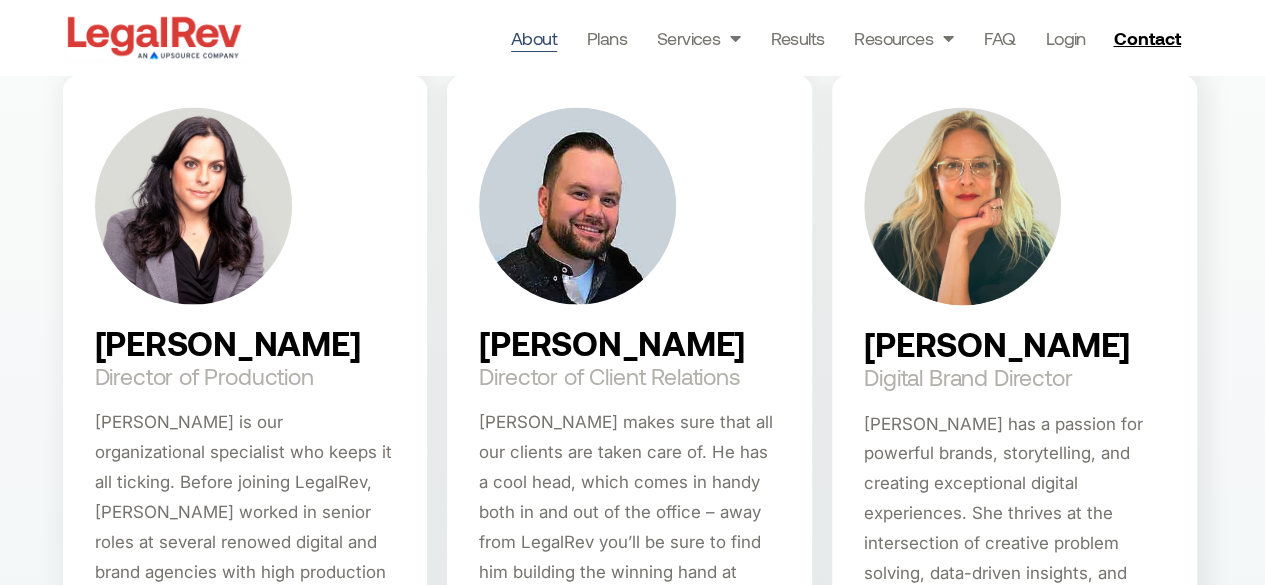 click on "Drew Caseri" at bounding box center [612, 343] 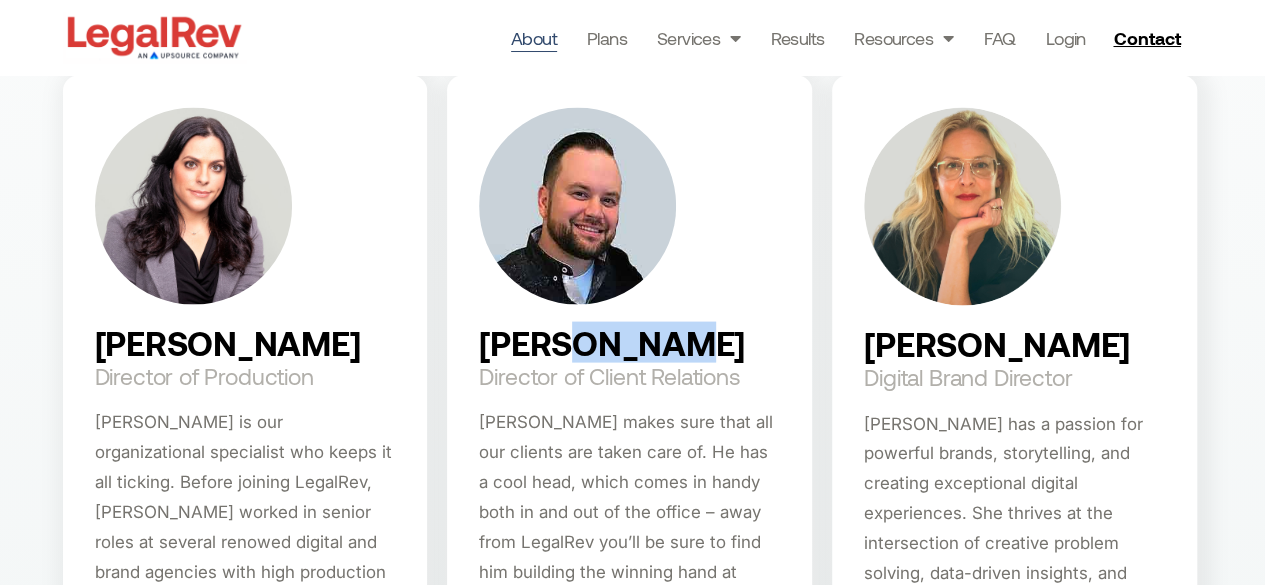 click on "Drew Caseri" at bounding box center (612, 343) 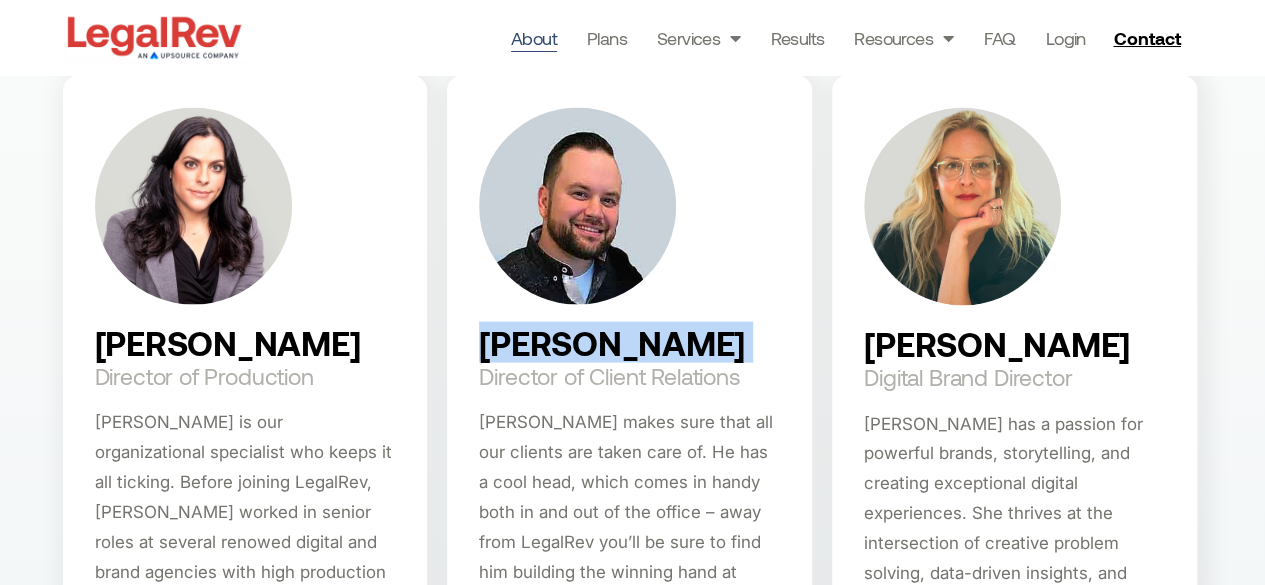 click on "Drew Caseri" at bounding box center [612, 343] 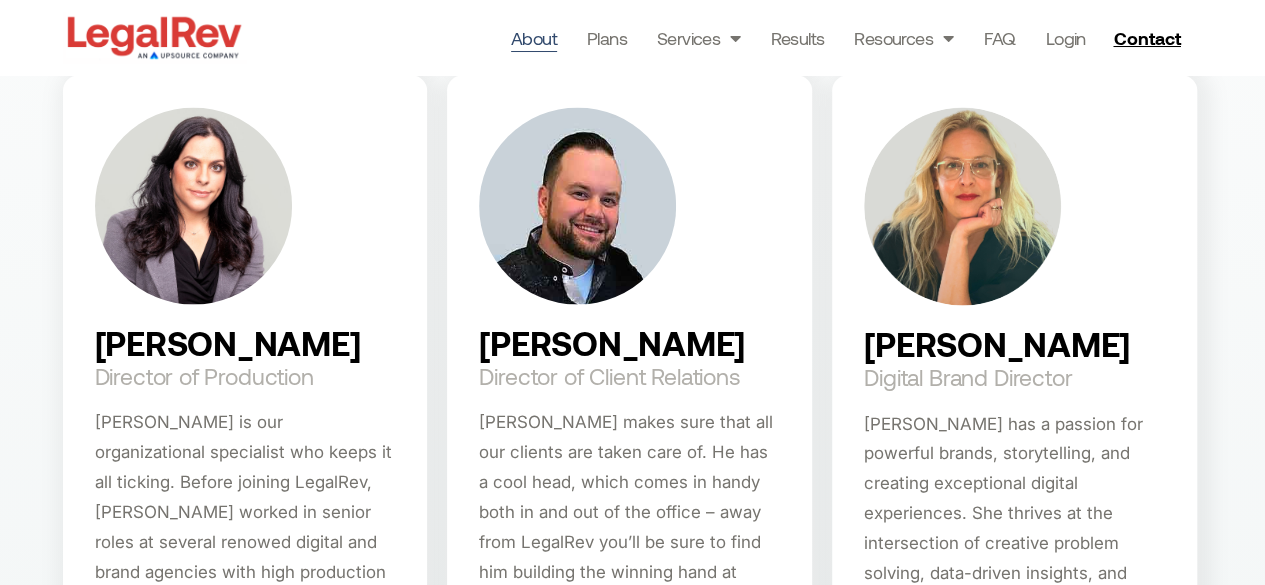 click on "Danielle Muller
Digital Brand Director
Danielle has a passion for powerful brands, storytelling, and creating exceptional digital experiences. She thrives at the intersection of creative problem solving, data-driven insights, and technology delivering seamless, impactful journeys that drive business growth." at bounding box center (1014, 410) 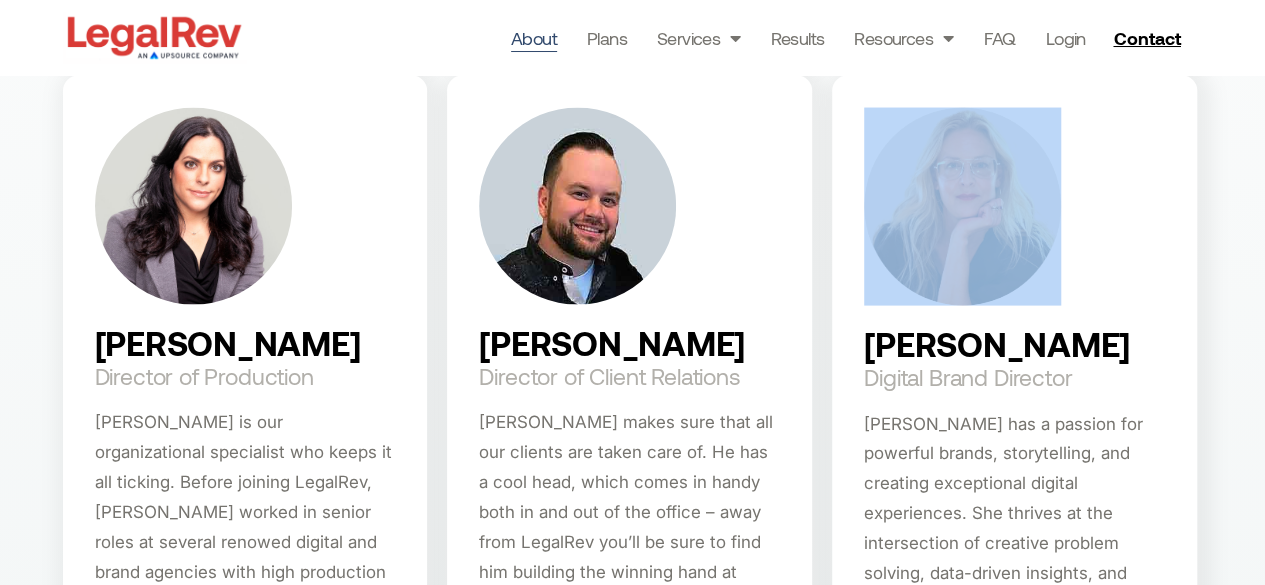 click on "Danielle Muller
Digital Brand Director
Danielle has a passion for powerful brands, storytelling, and creating exceptional digital experiences. She thrives at the intersection of creative problem solving, data-driven insights, and technology delivering seamless, impactful journeys that drive business growth." at bounding box center [1014, 410] 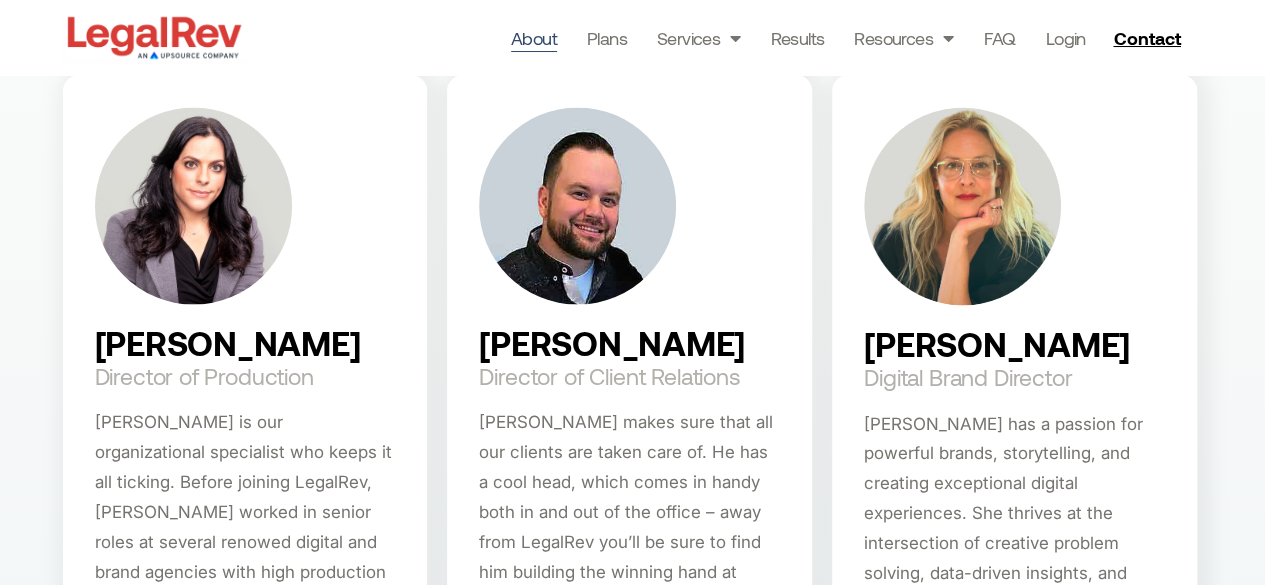 click on "Danielle Muller" at bounding box center [997, 344] 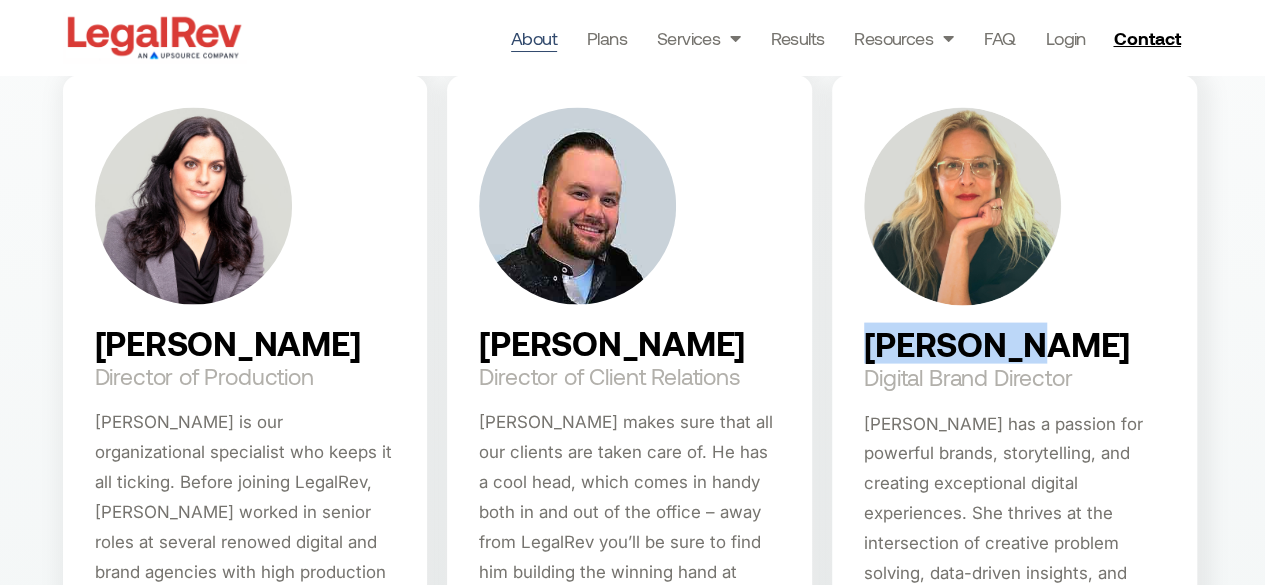 click on "Danielle Muller" at bounding box center (997, 344) 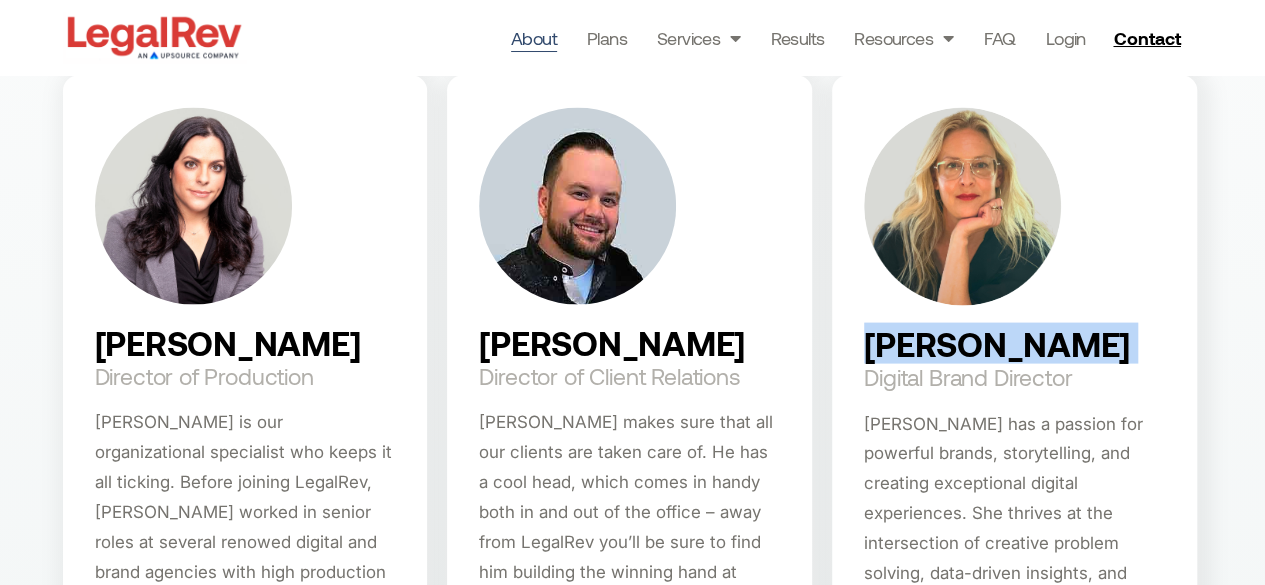 click on "Danielle Muller" at bounding box center (997, 344) 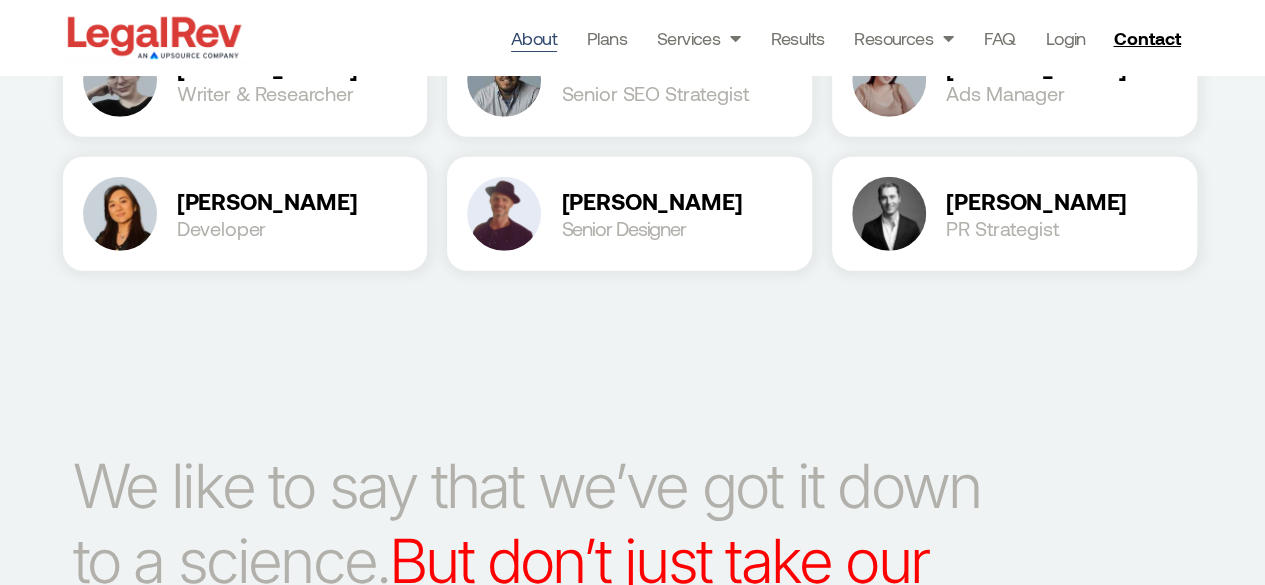scroll, scrollTop: 2840, scrollLeft: 0, axis: vertical 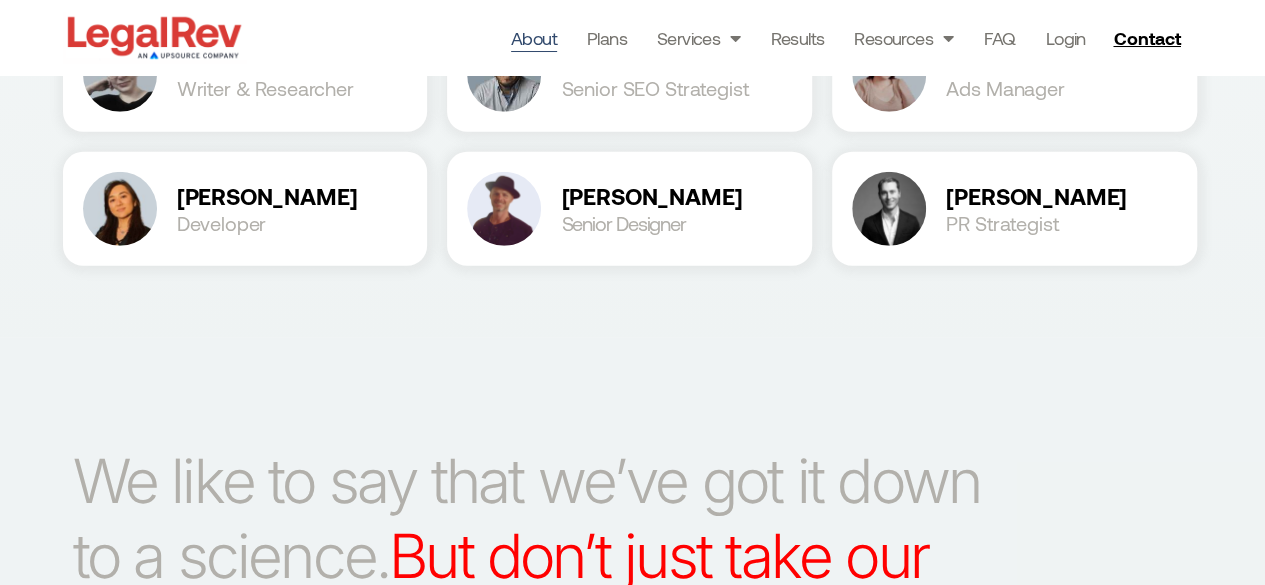 click on "About
Plans
Services
Law Firm Website Design
Law Firm Brand Identity
Content Marketing for Law Firms
Law Firm Dashboard
Link Building + PR for Law Firms
Live Chat for Law Firms
Local SEO for Law Firms
PPC for Law Firms
Online Reputation Management for Lawyers
Small Law Firm Marketing
Social Media Advertising for Lawyers
Results
Resources
Blogs
Case Studies
Newsletter sign up
Free Resources
FAQ
Login
About
Plans
Services
Law Firm Website Design
Law Firm Brand Identity
Content Marketing for Law Firms
Law Firm Dashboard
Link Building + PR for Law Firms
Live Chat for Law Firms
Local SEO for Law Firms
PPC for Law Firms
Online Reputation Management for Lawyers
Small Law Firm Marketing
Social Media Advertising for Lawyers
Results
Resources
Blogs
Case Studies
Newsletter sign up
Free Resources
FAQ
Login" at bounding box center [720, 37] 